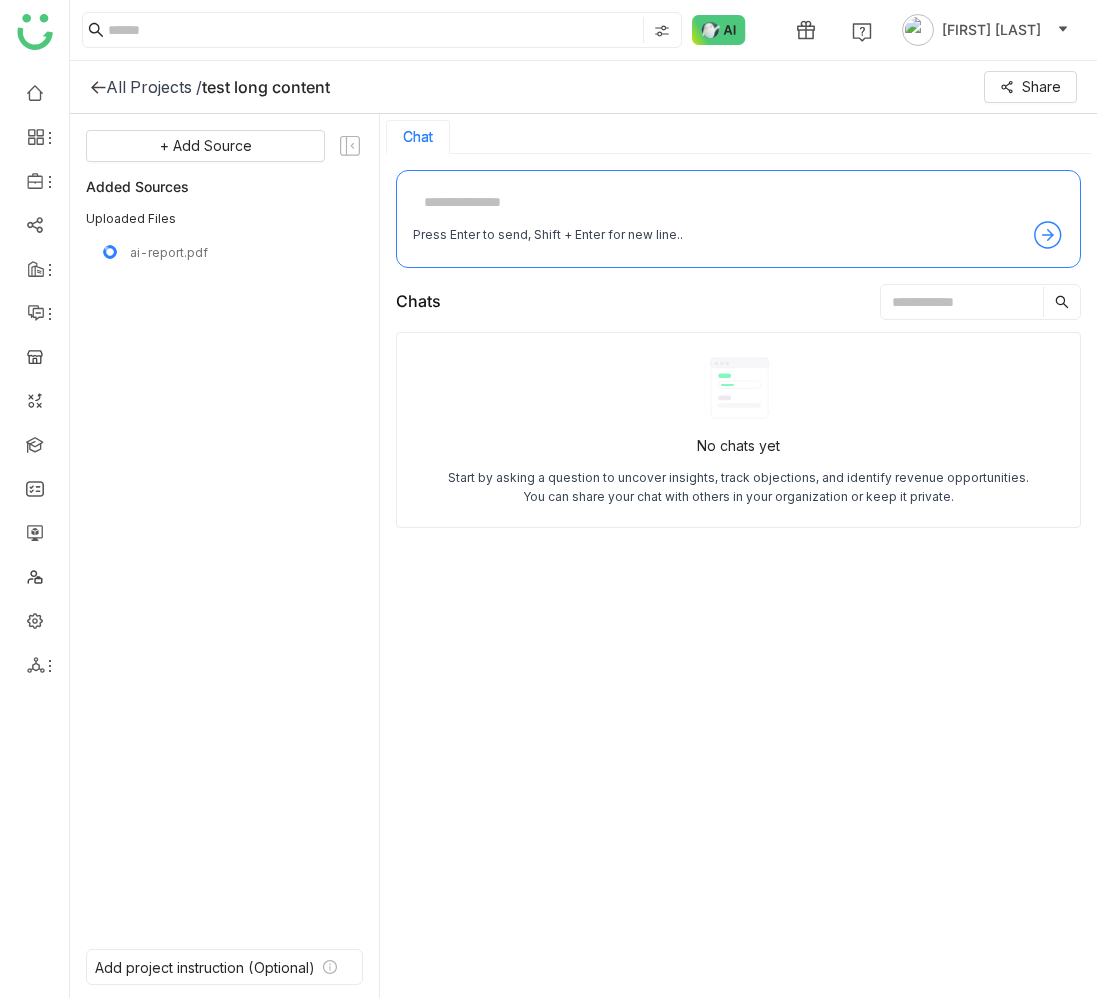 scroll, scrollTop: 0, scrollLeft: 0, axis: both 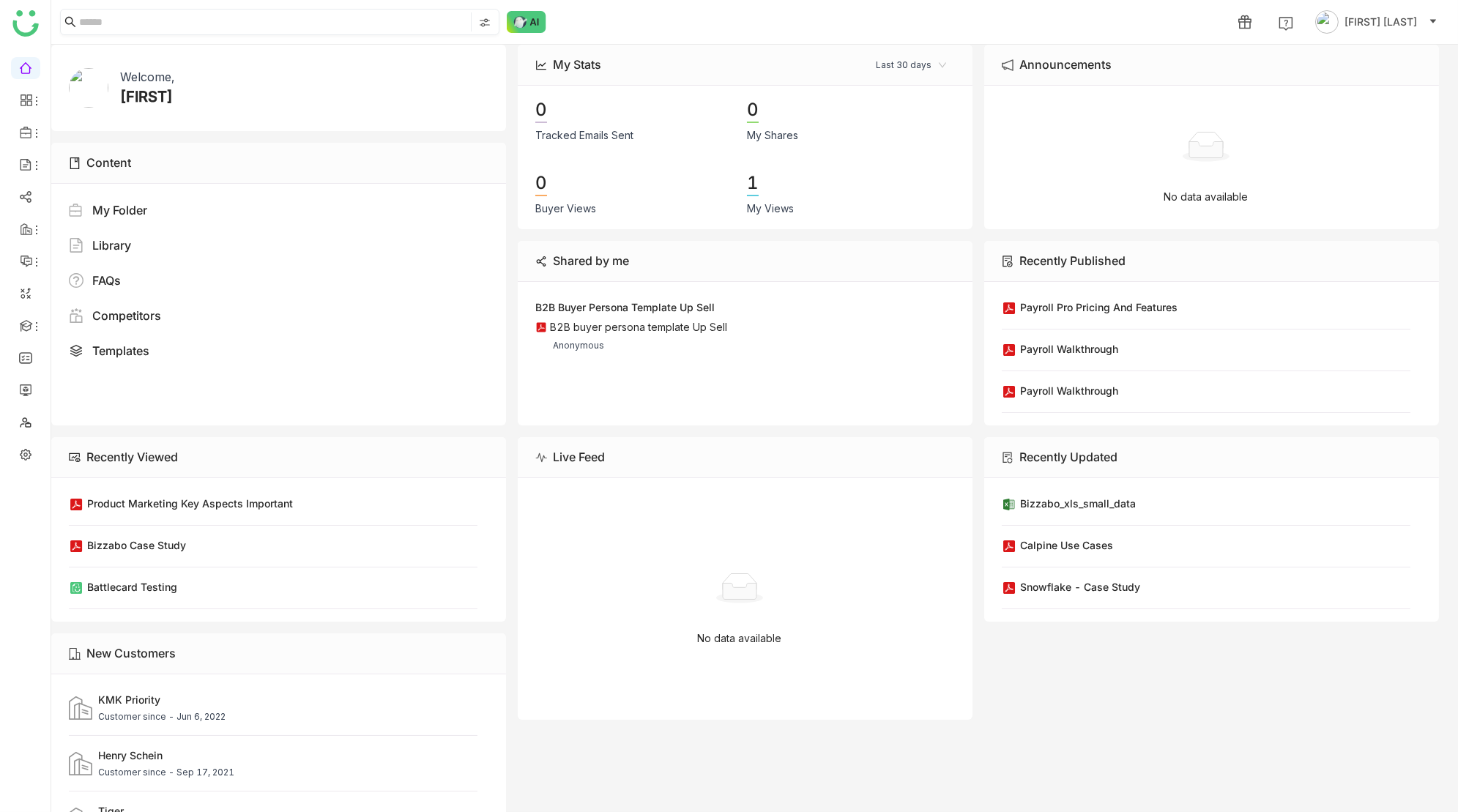 click 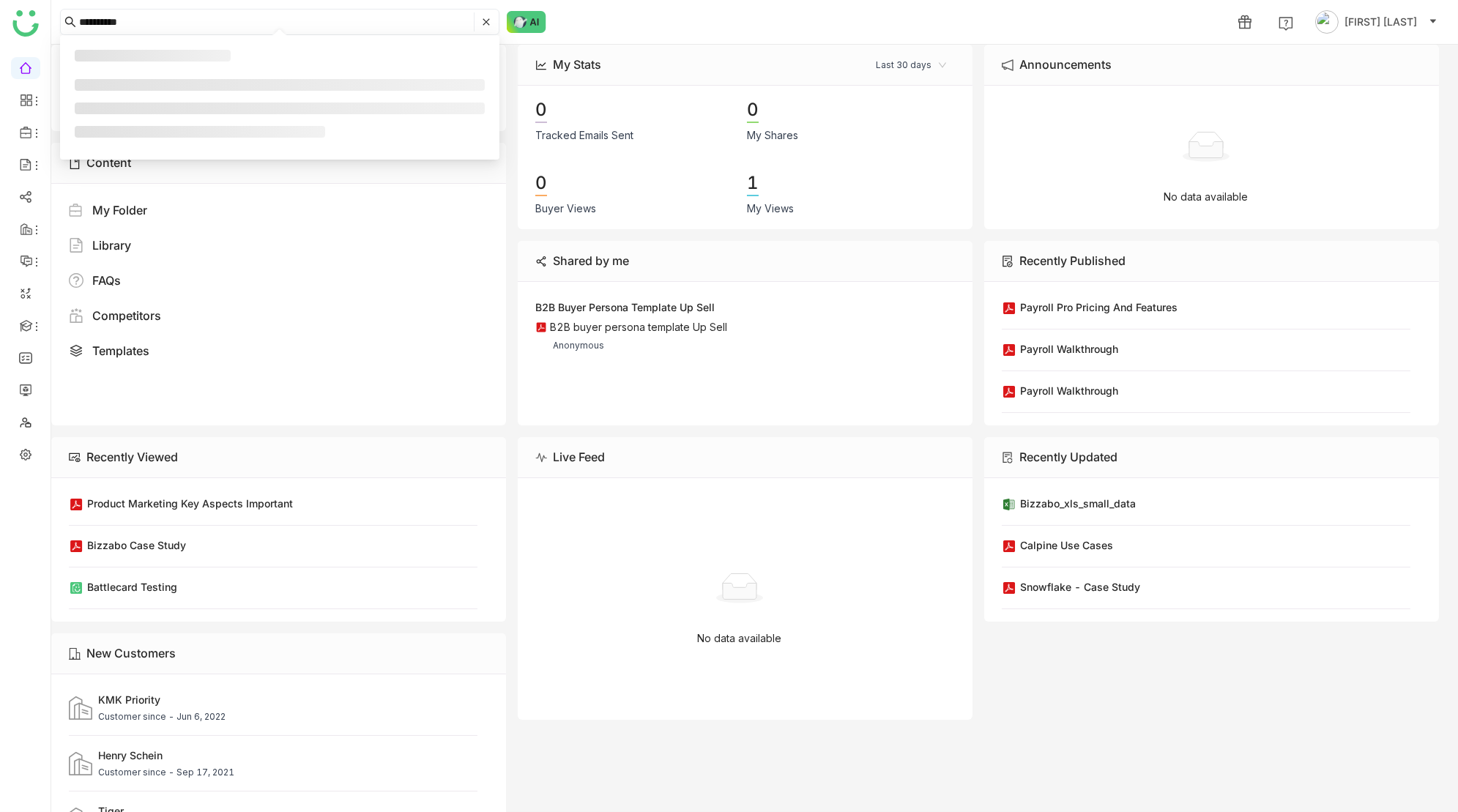 type on "**********" 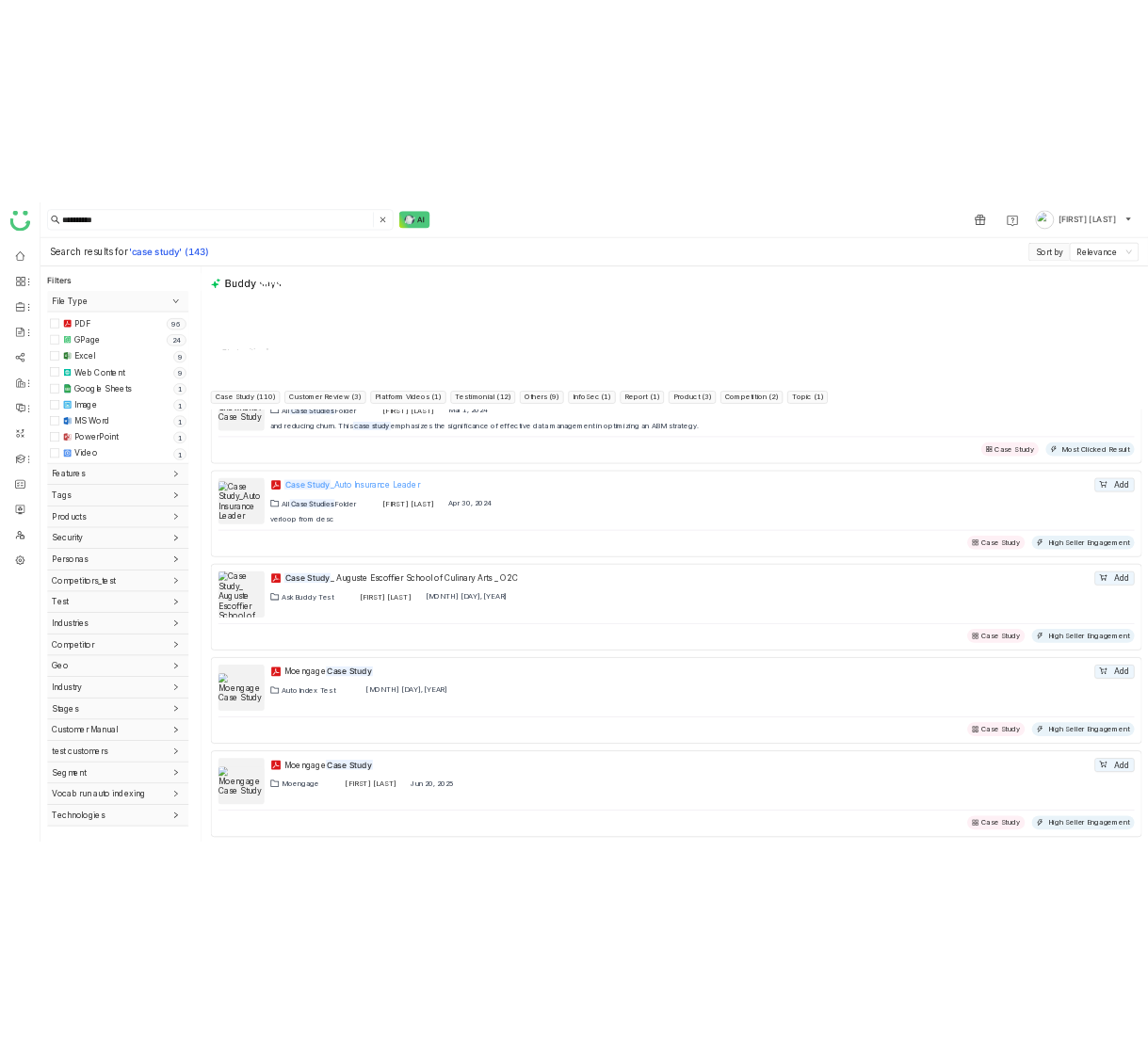 scroll, scrollTop: 0, scrollLeft: 0, axis: both 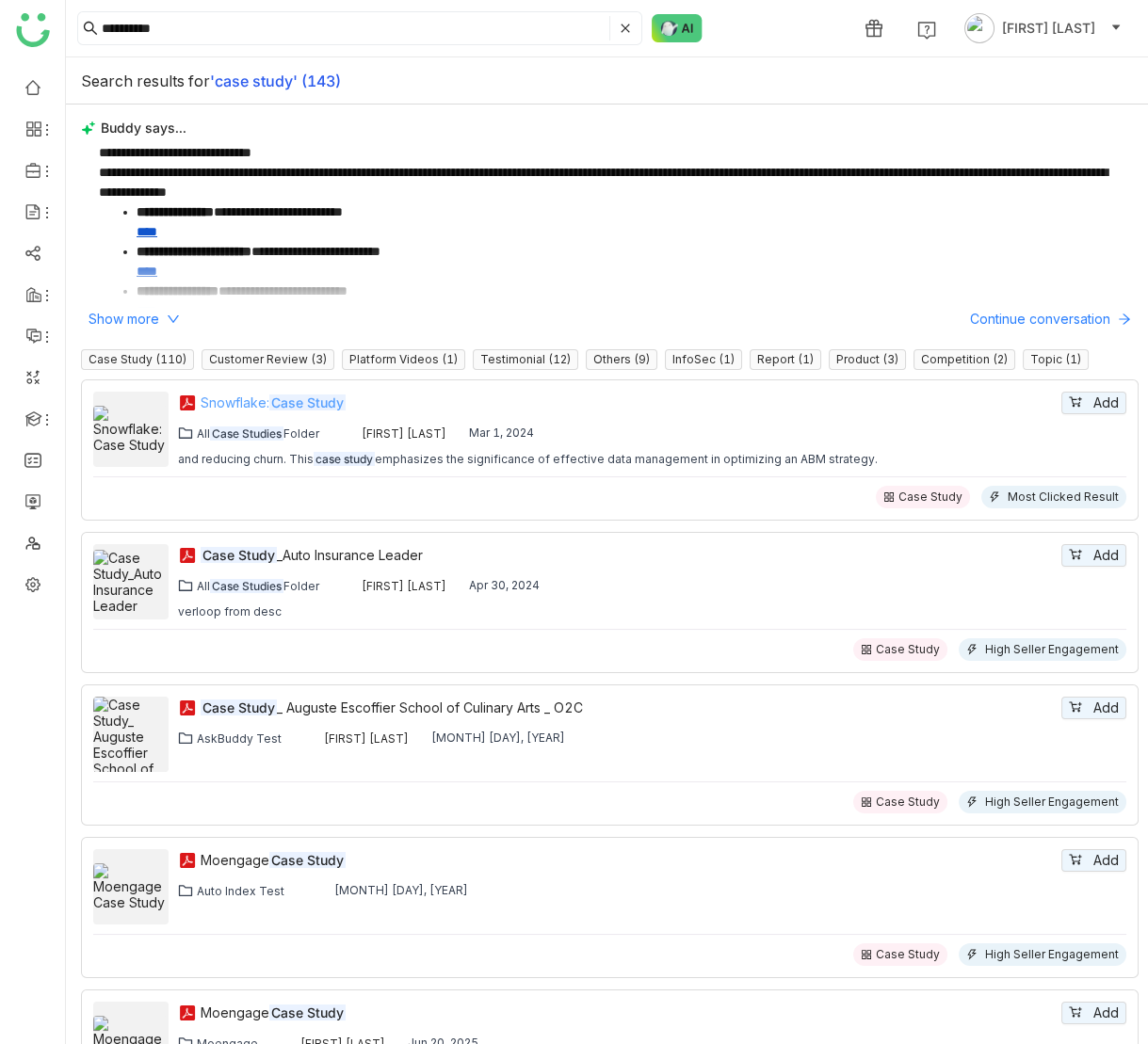 click on "Case Study" 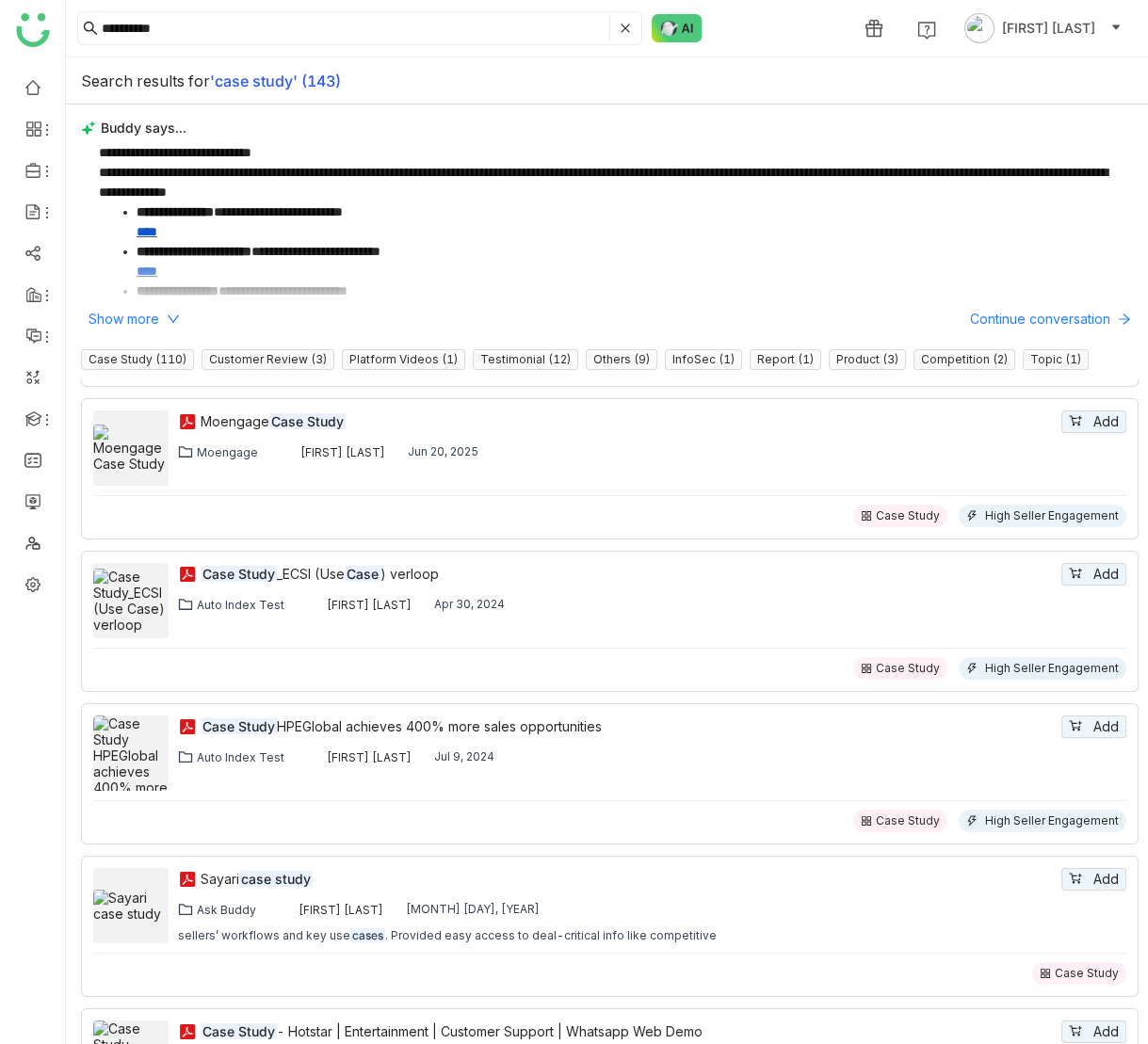scroll, scrollTop: 670, scrollLeft: 0, axis: vertical 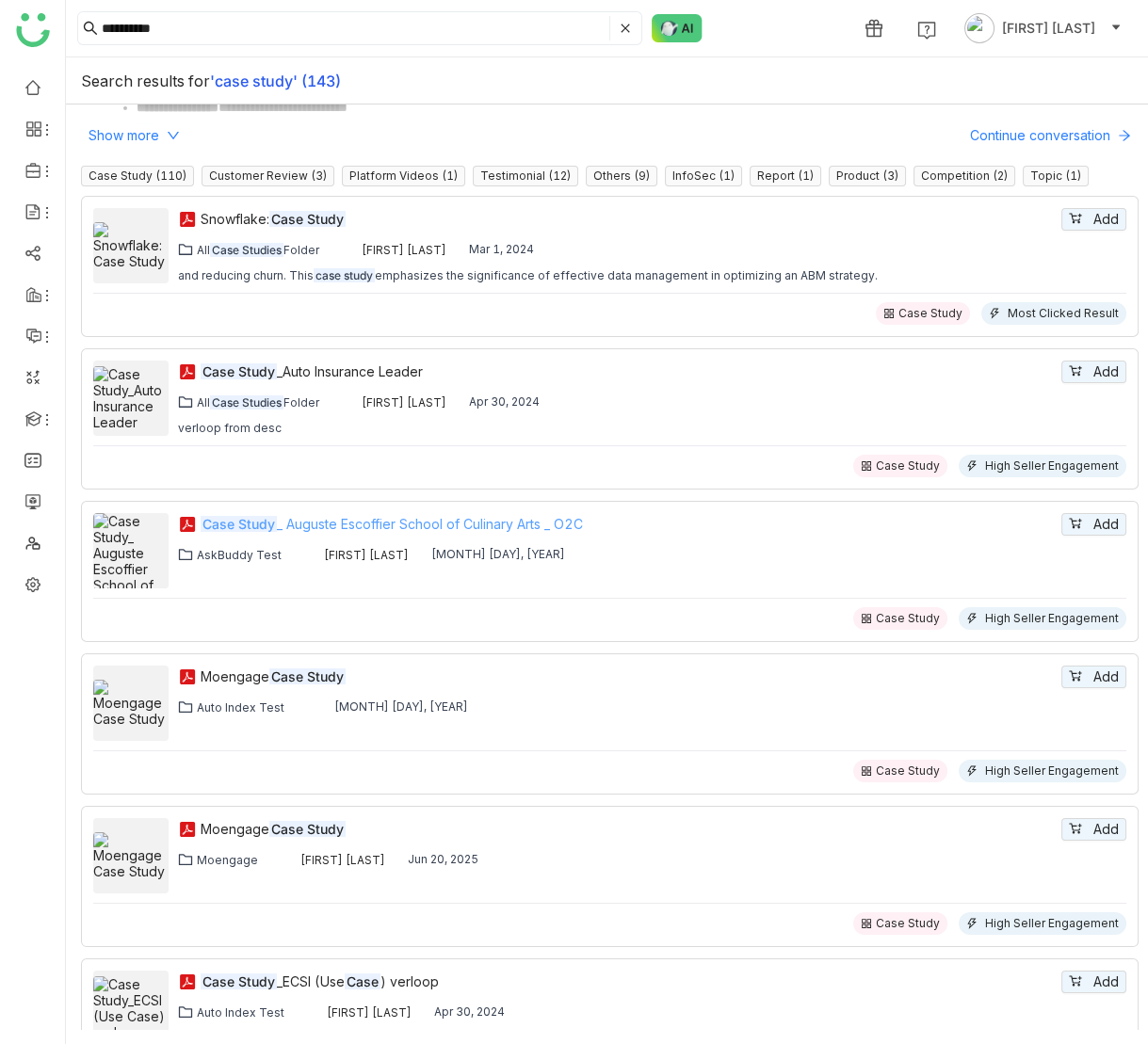 click on "Case Study _ Auguste Escoffier School of Culinary Arts _ O2C" 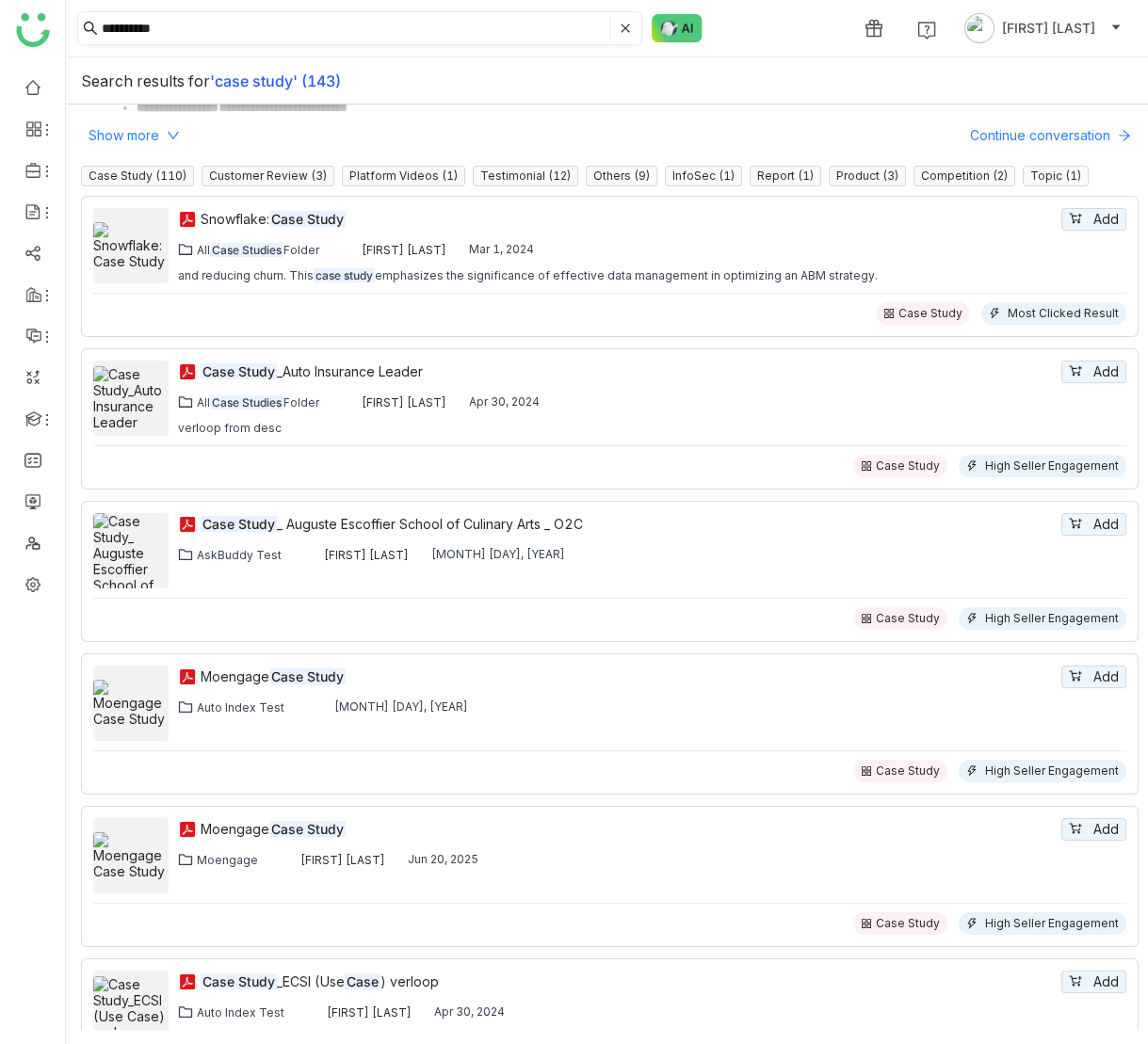 click on "**********" 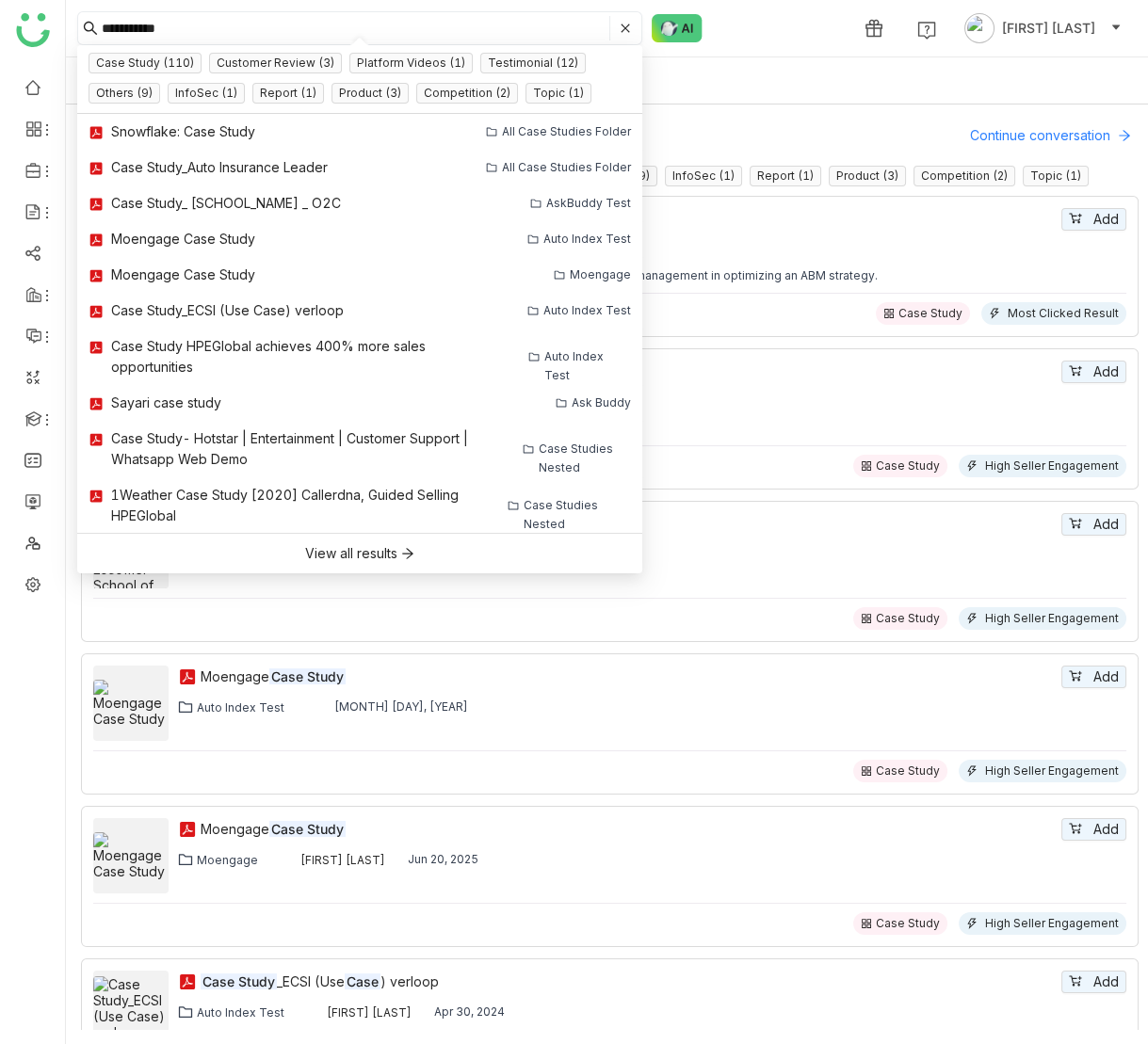 type on "**********" 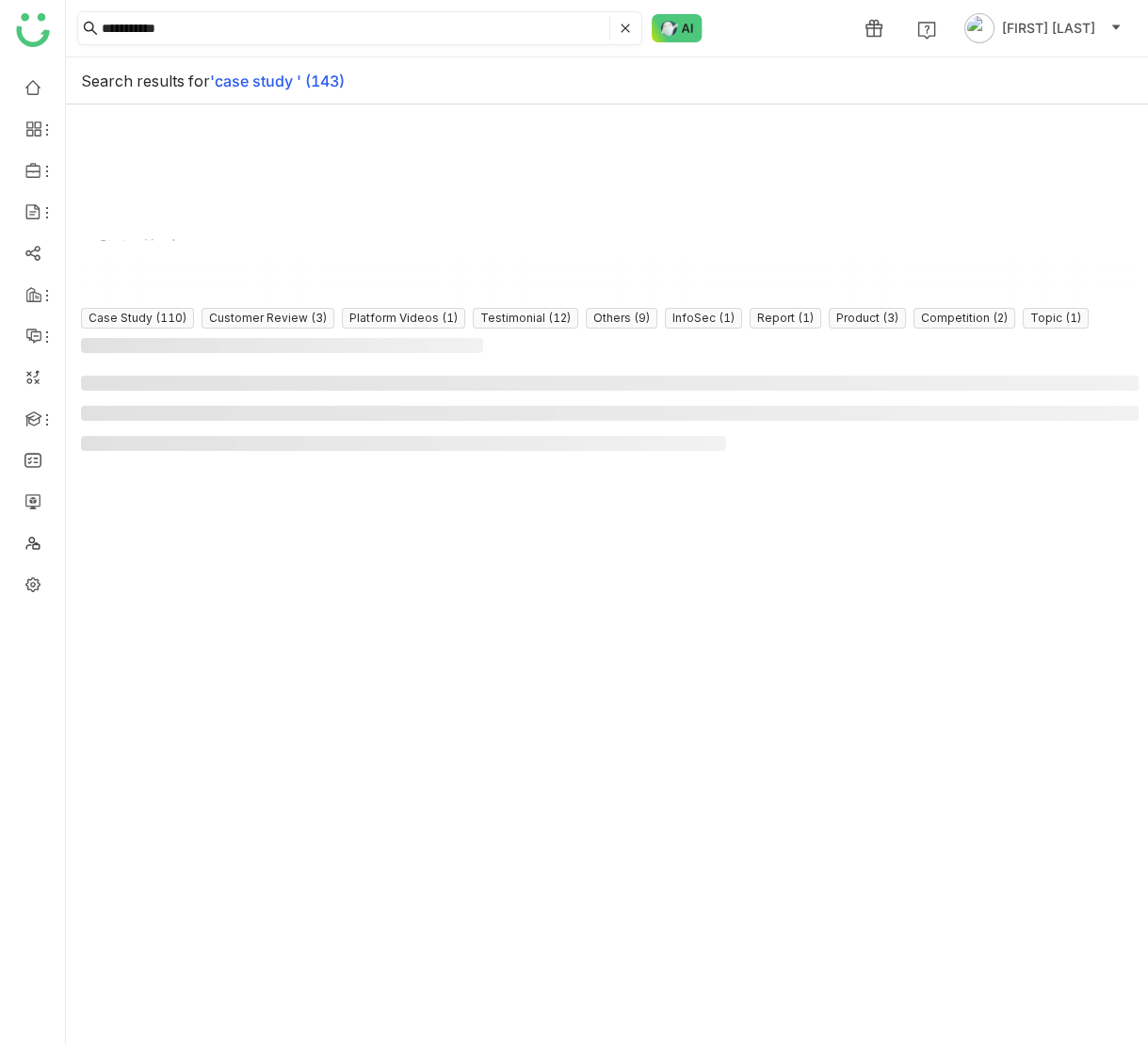 scroll, scrollTop: 0, scrollLeft: 0, axis: both 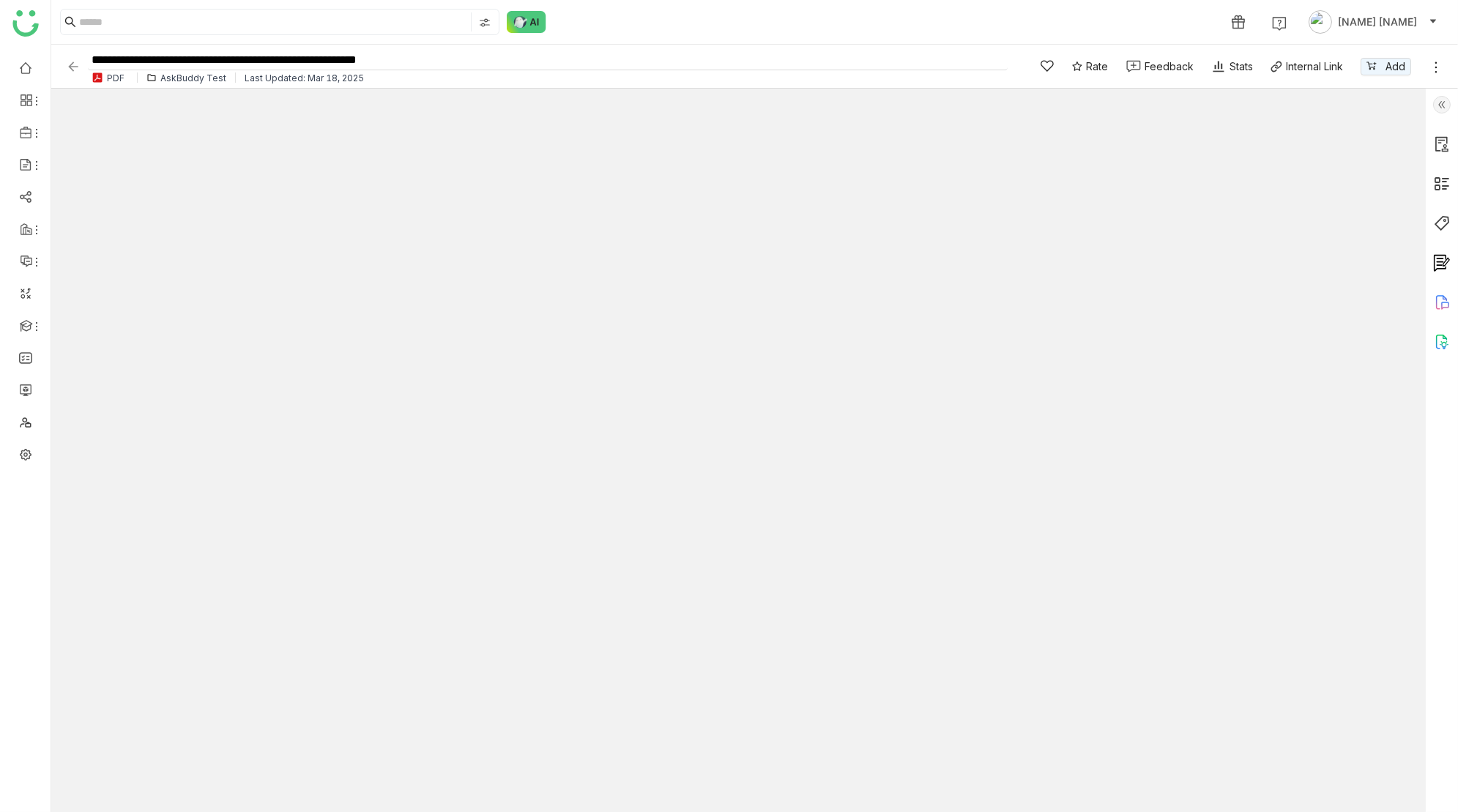 click on "**********" 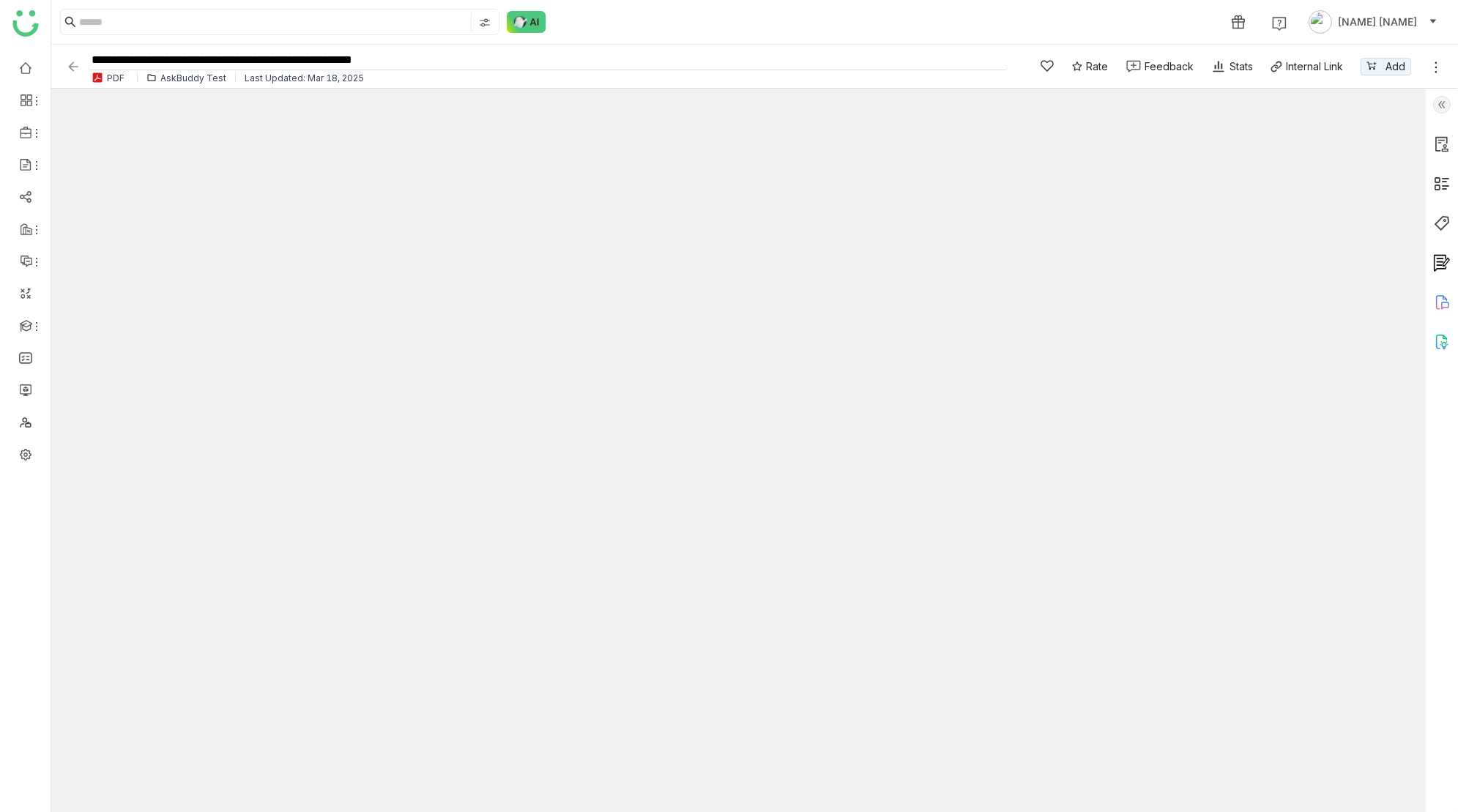 type on "**********" 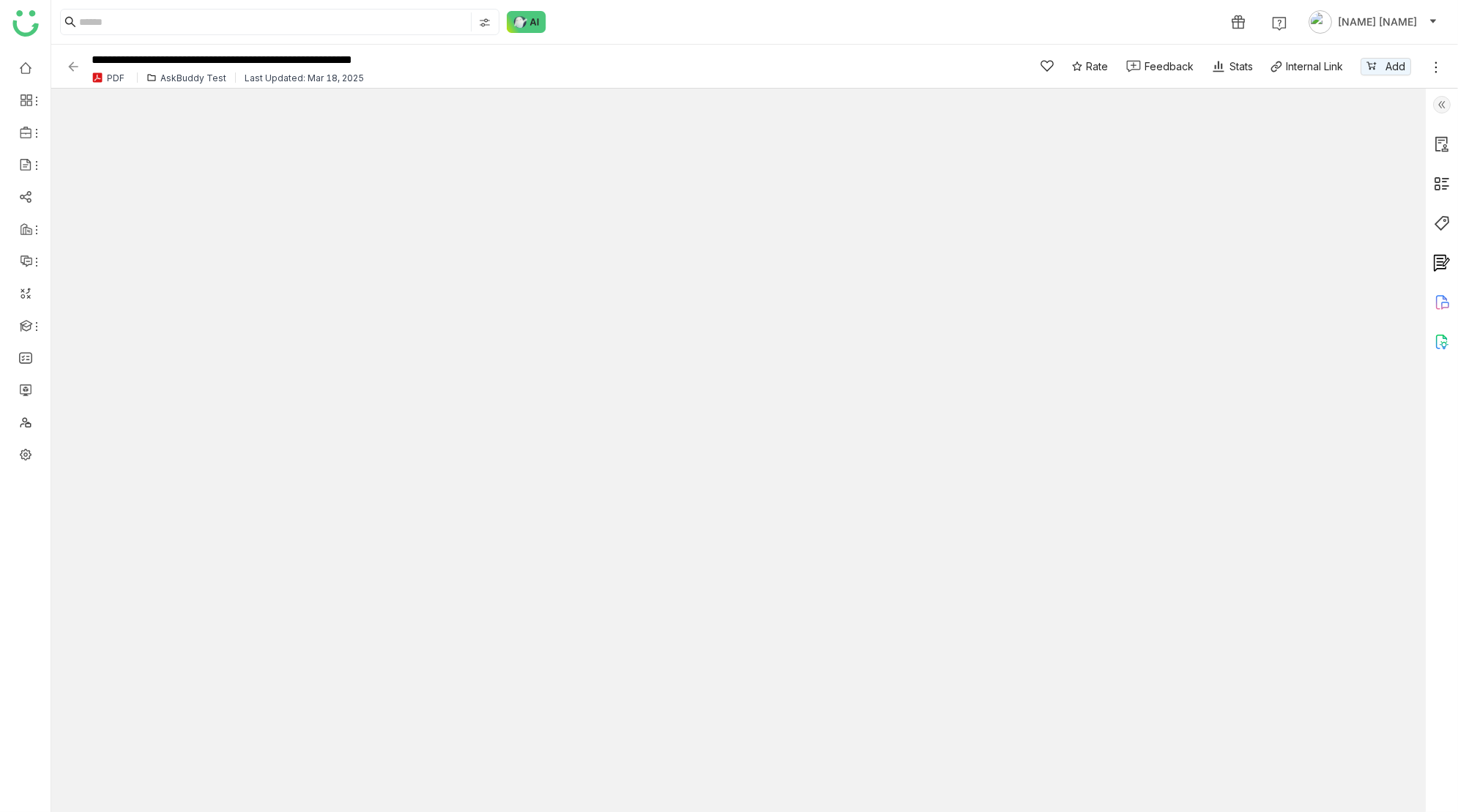 click on "1 Prashanth Chinta" 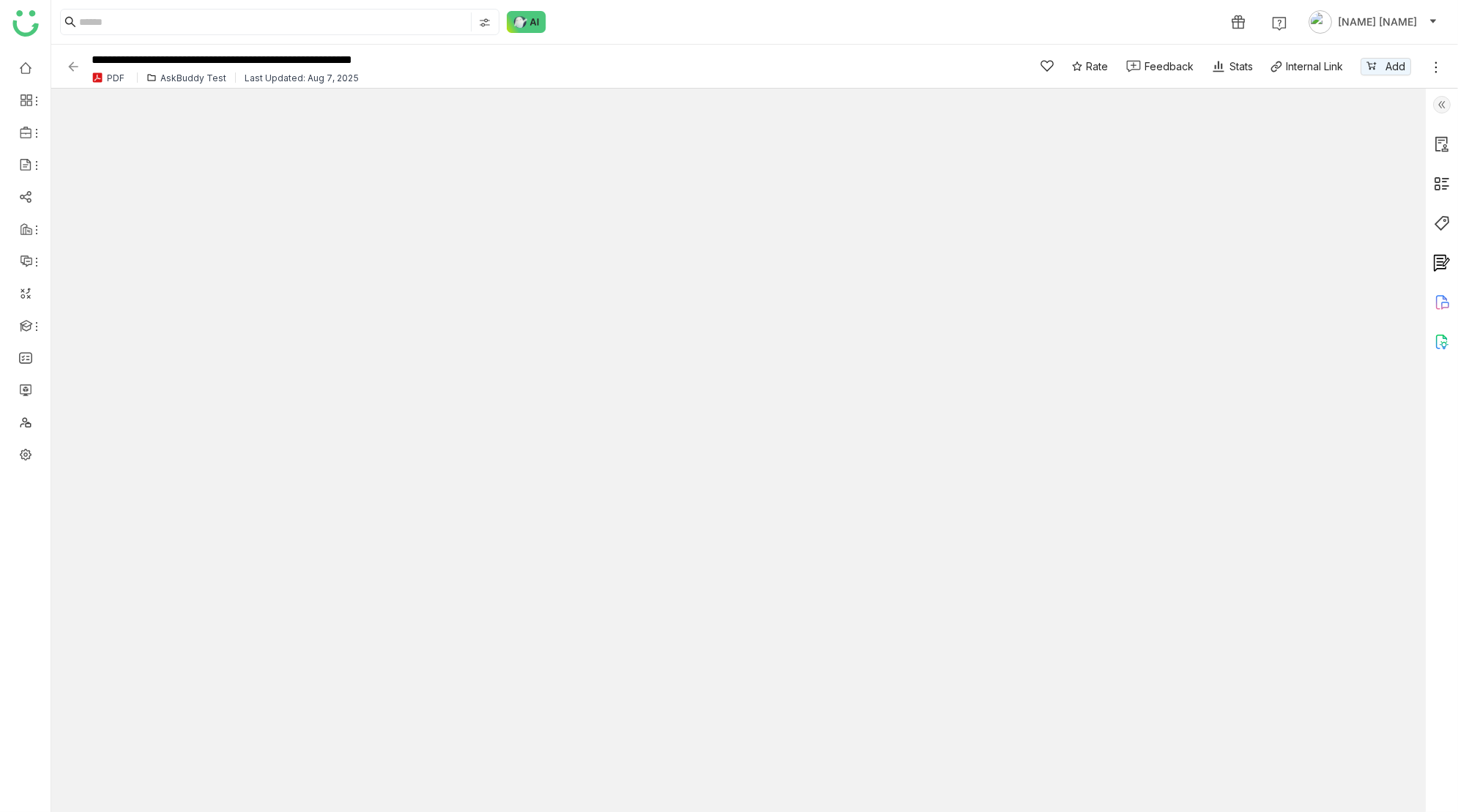 click on "1 Prashanth Chinta" 